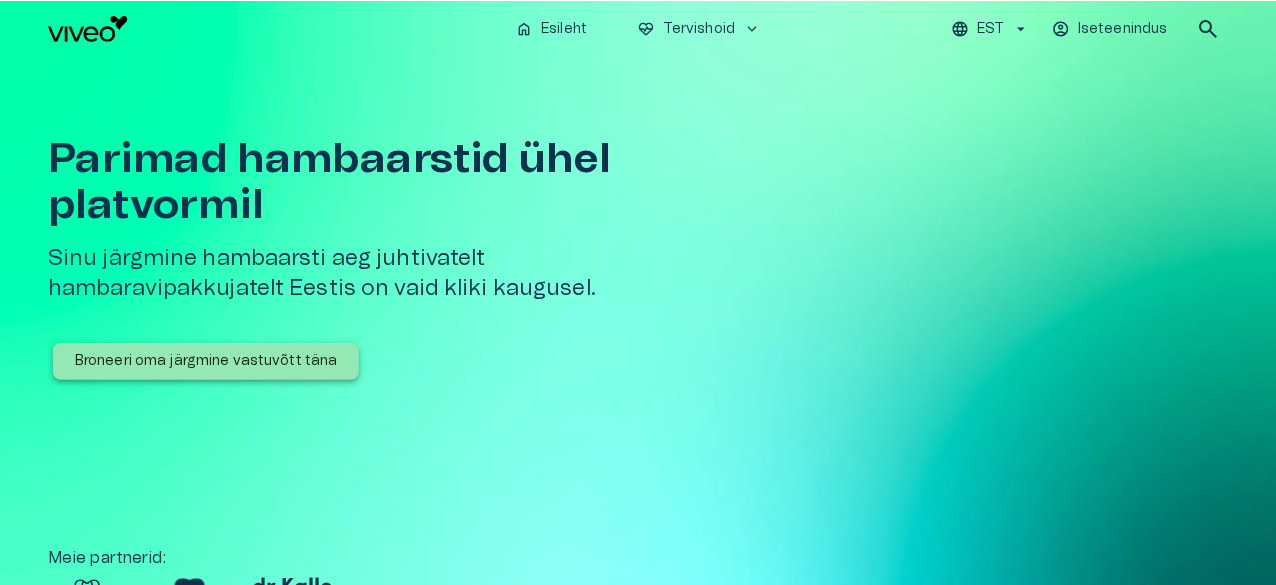 scroll, scrollTop: 0, scrollLeft: 0, axis: both 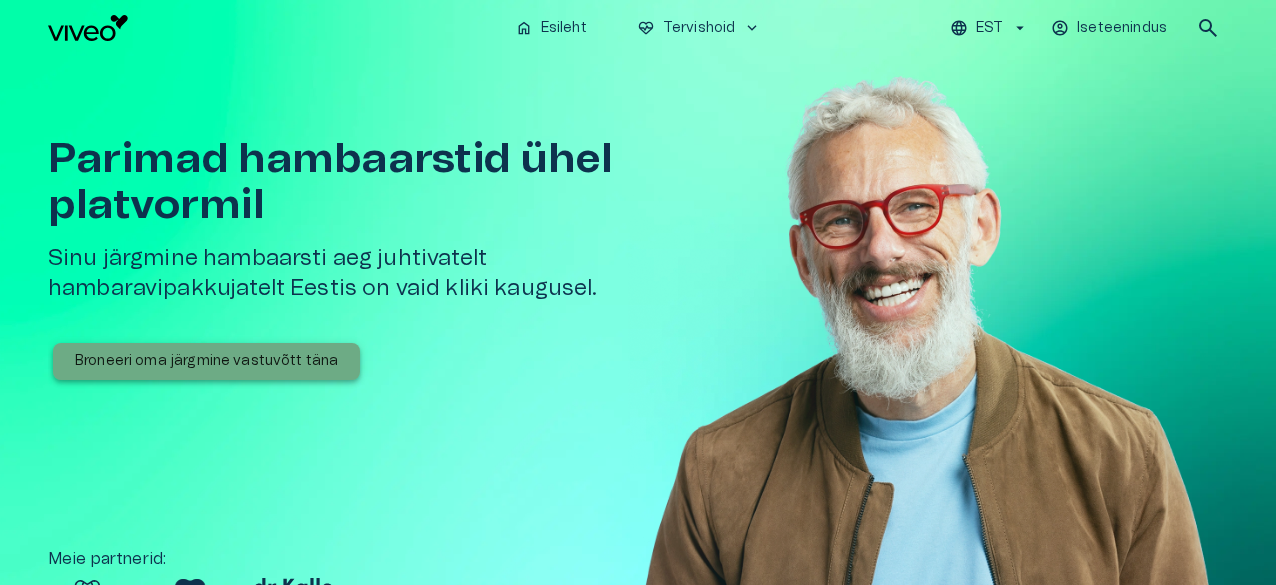click on "Broneeri oma järgmine vastuvõtt täna" at bounding box center (206, 361) 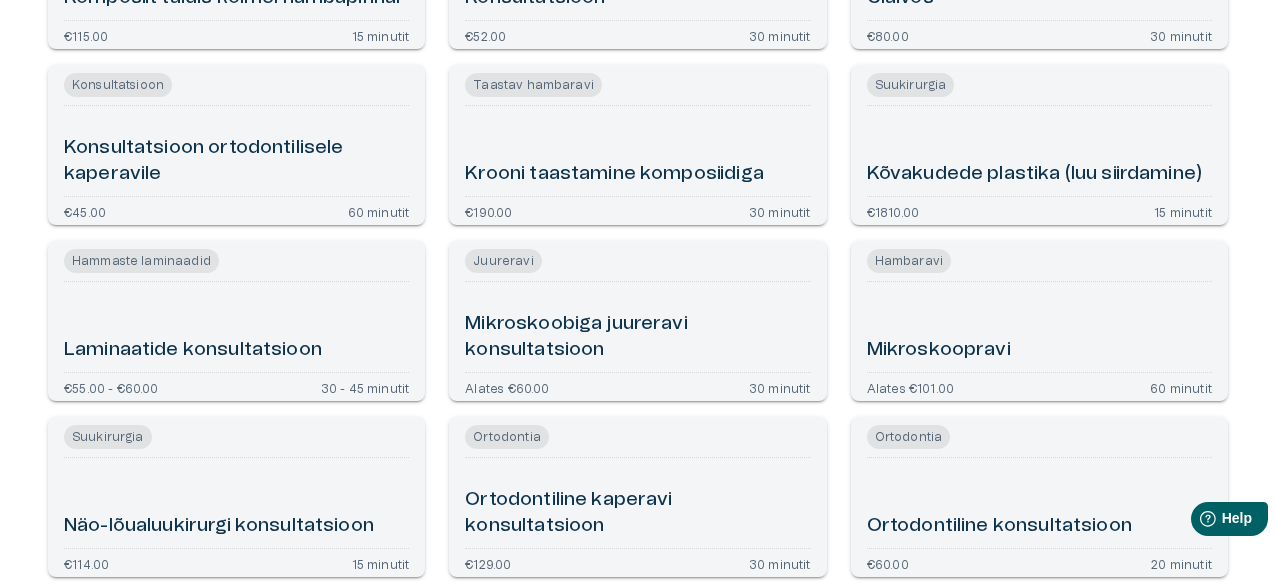 scroll, scrollTop: 3400, scrollLeft: 0, axis: vertical 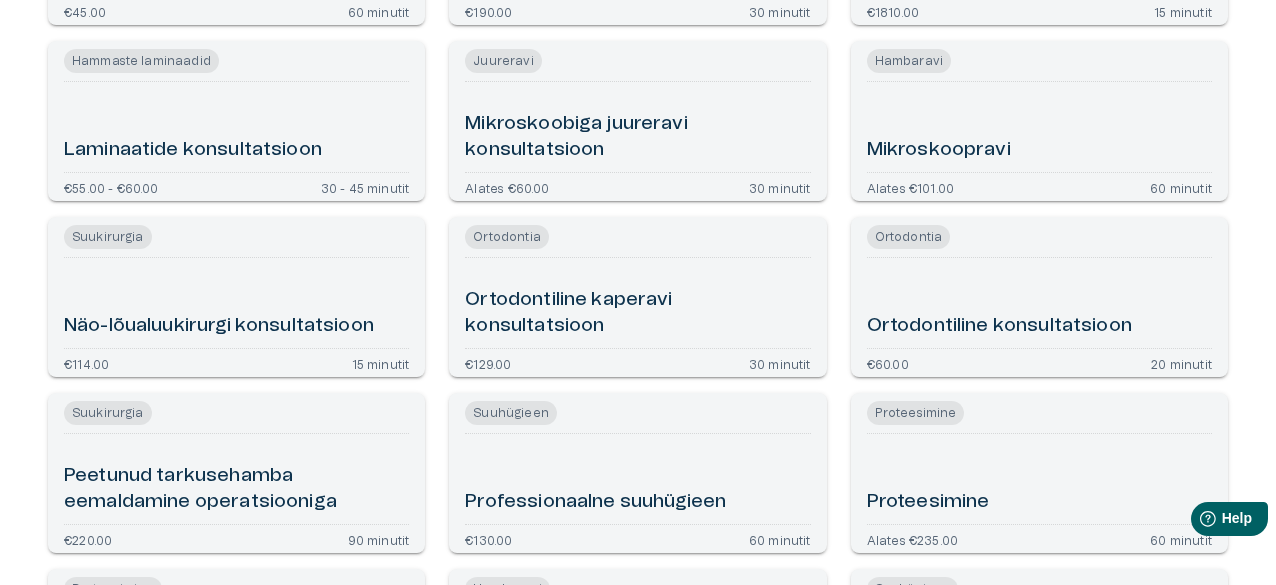 click on "Proteesimine" at bounding box center [928, 502] 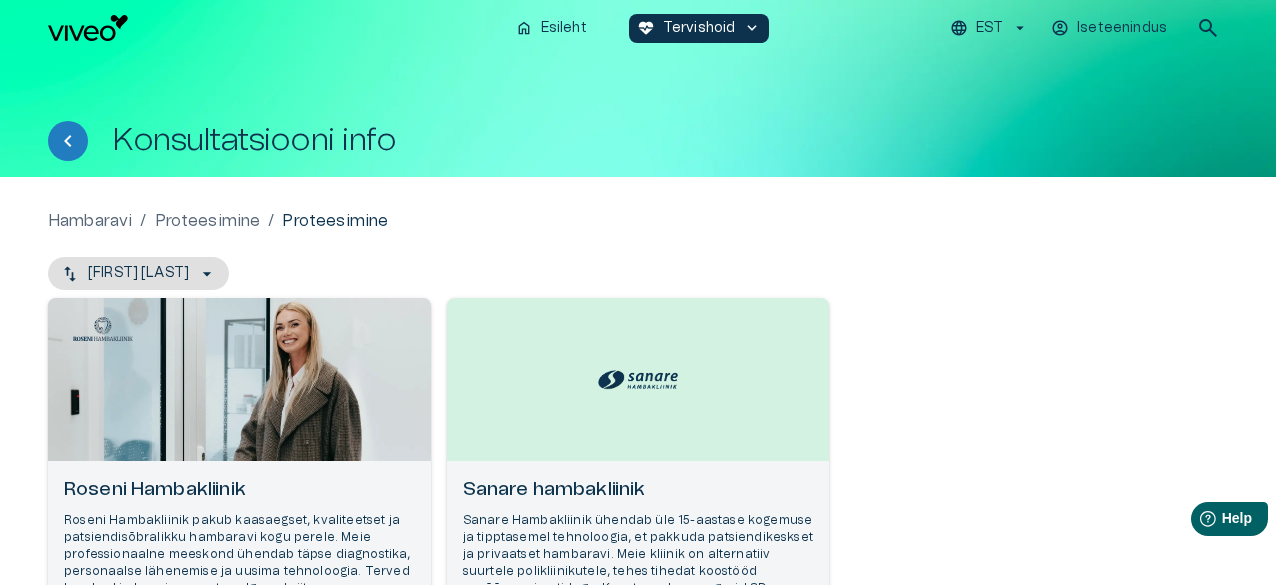 scroll, scrollTop: 200, scrollLeft: 0, axis: vertical 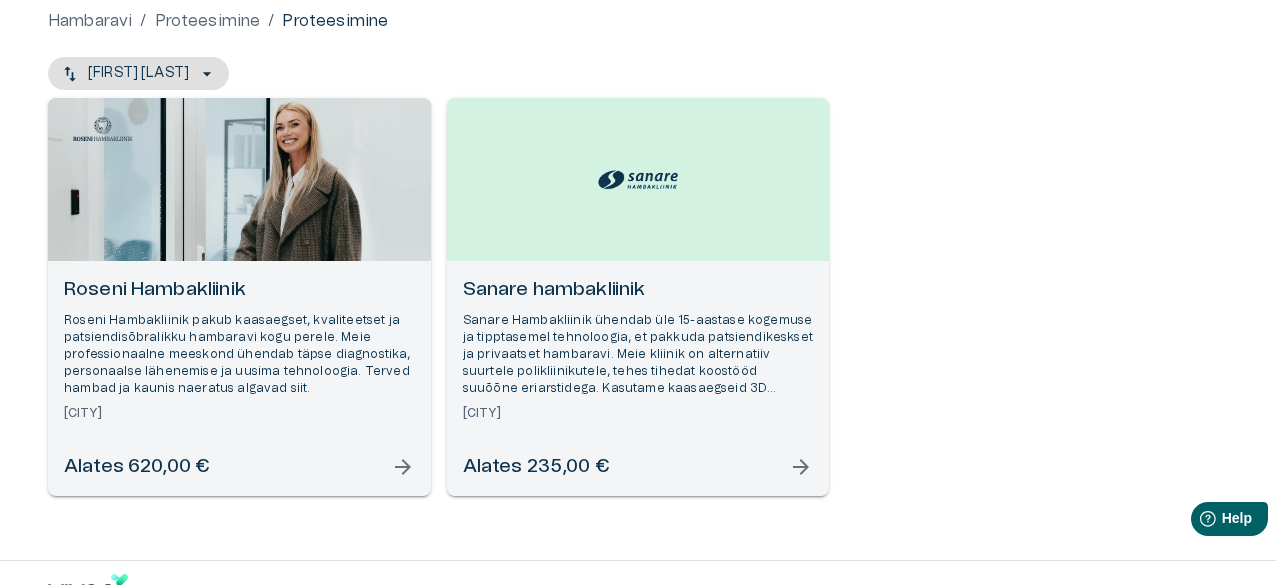 click on "Roseni Hambakliinik" at bounding box center (239, 290) 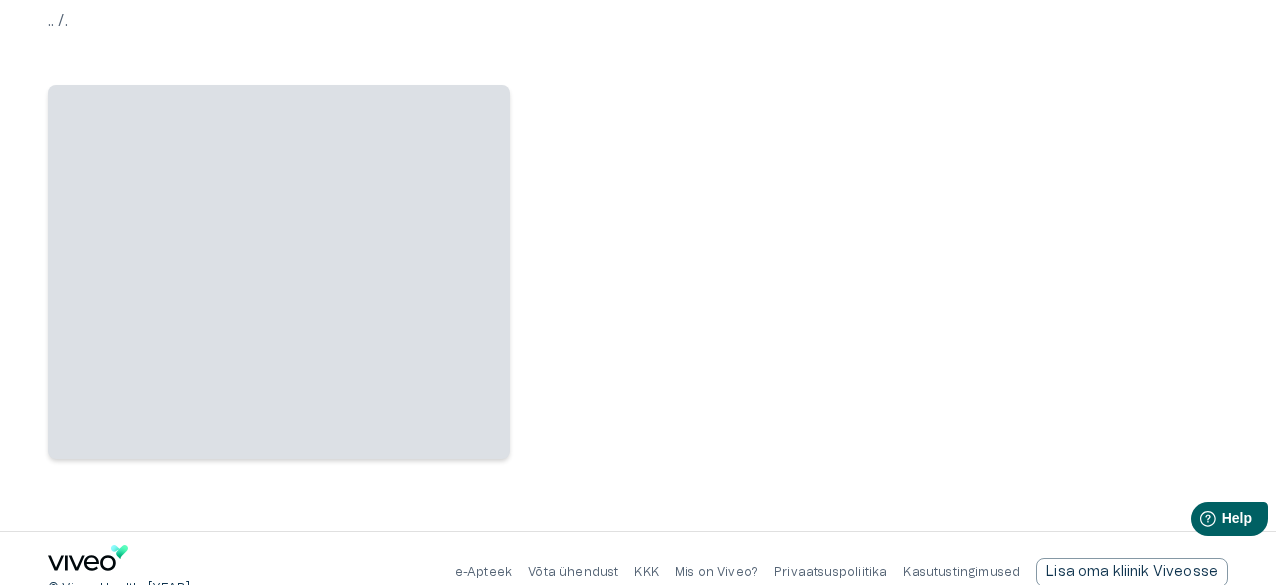 scroll, scrollTop: 0, scrollLeft: 0, axis: both 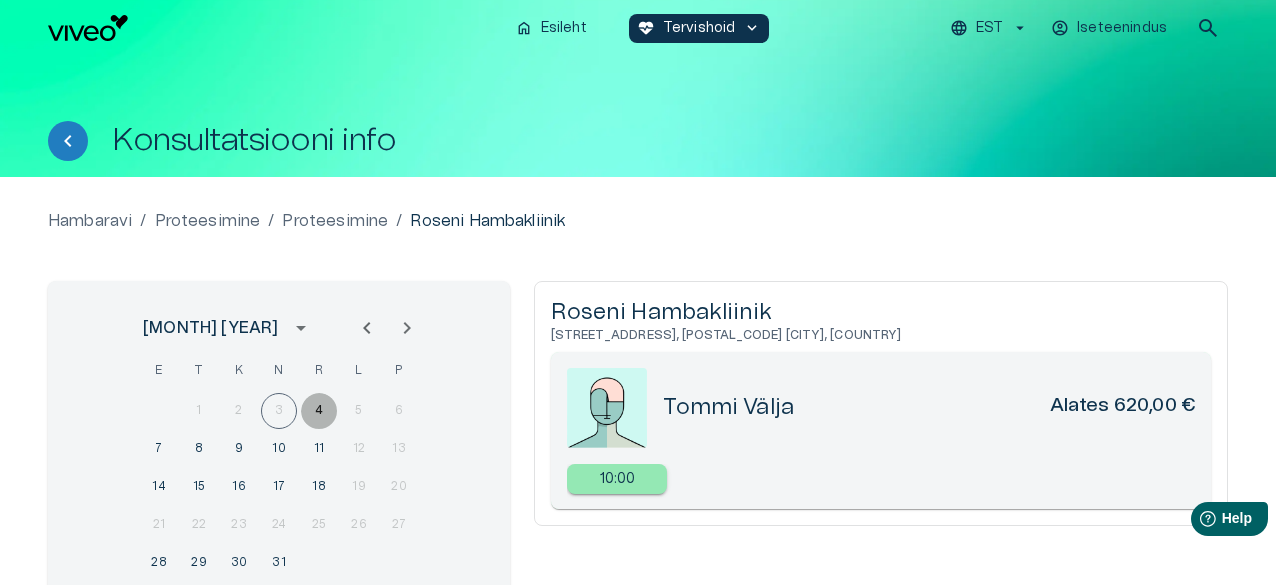 click on "4" at bounding box center [319, 411] 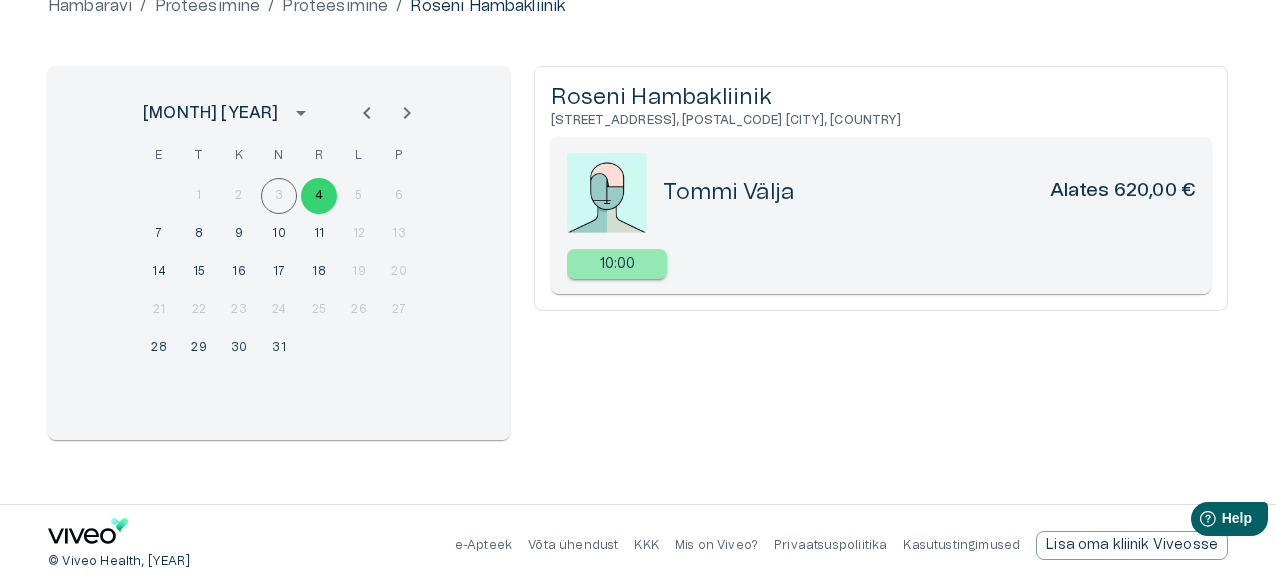 scroll, scrollTop: 15, scrollLeft: 0, axis: vertical 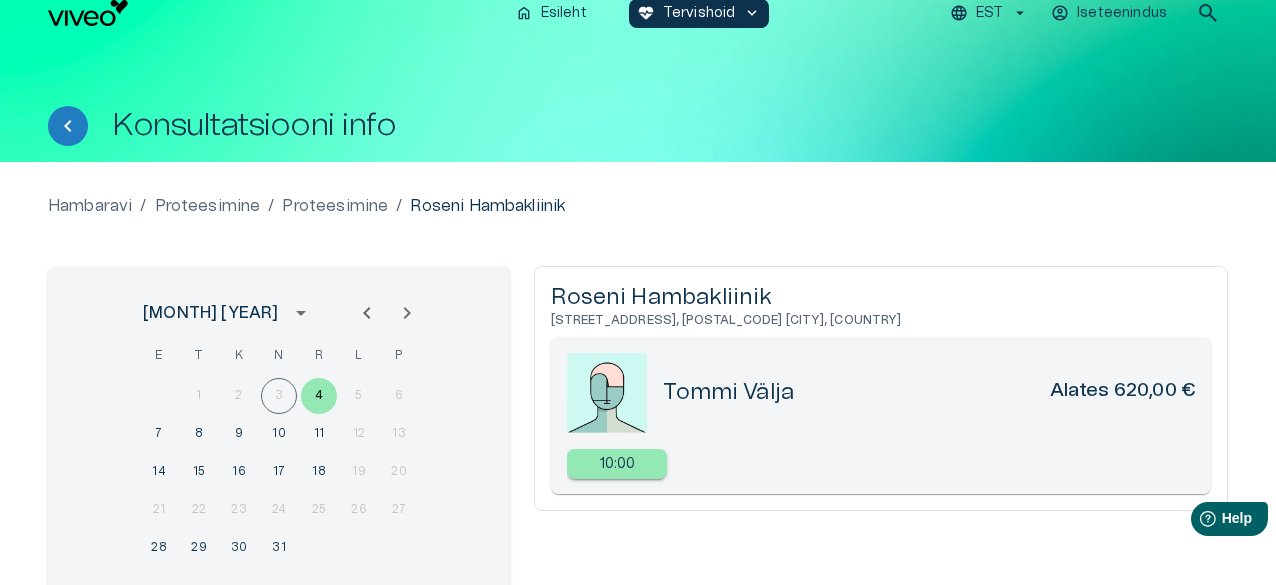 click on "1 2 3 4 5 6" at bounding box center (279, 396) 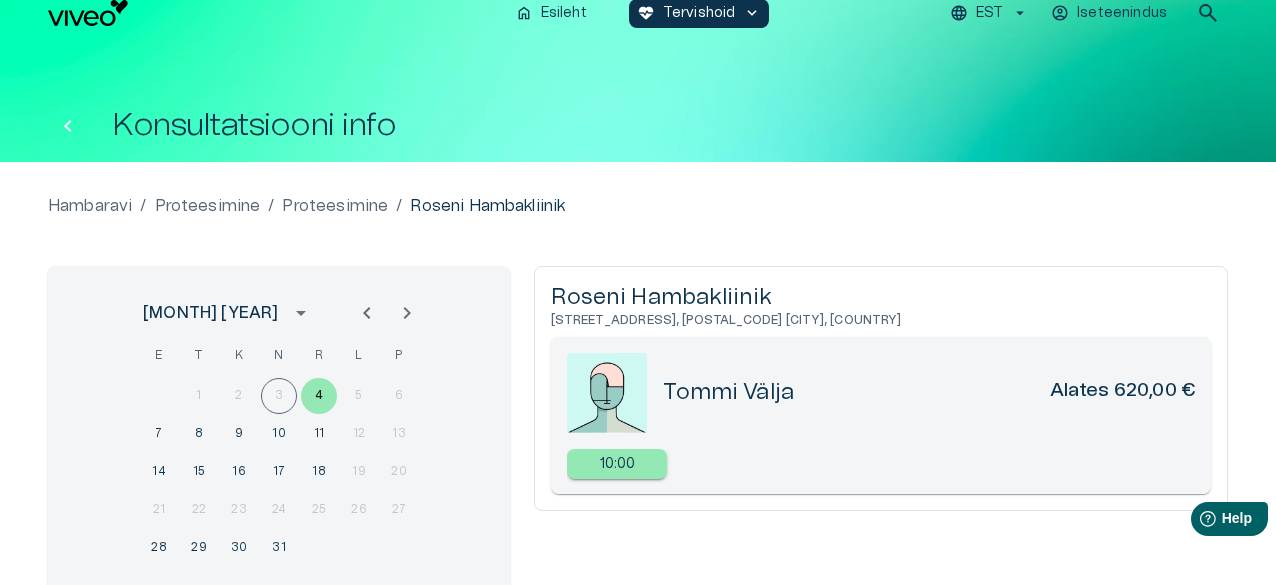 click at bounding box center (68, 126) 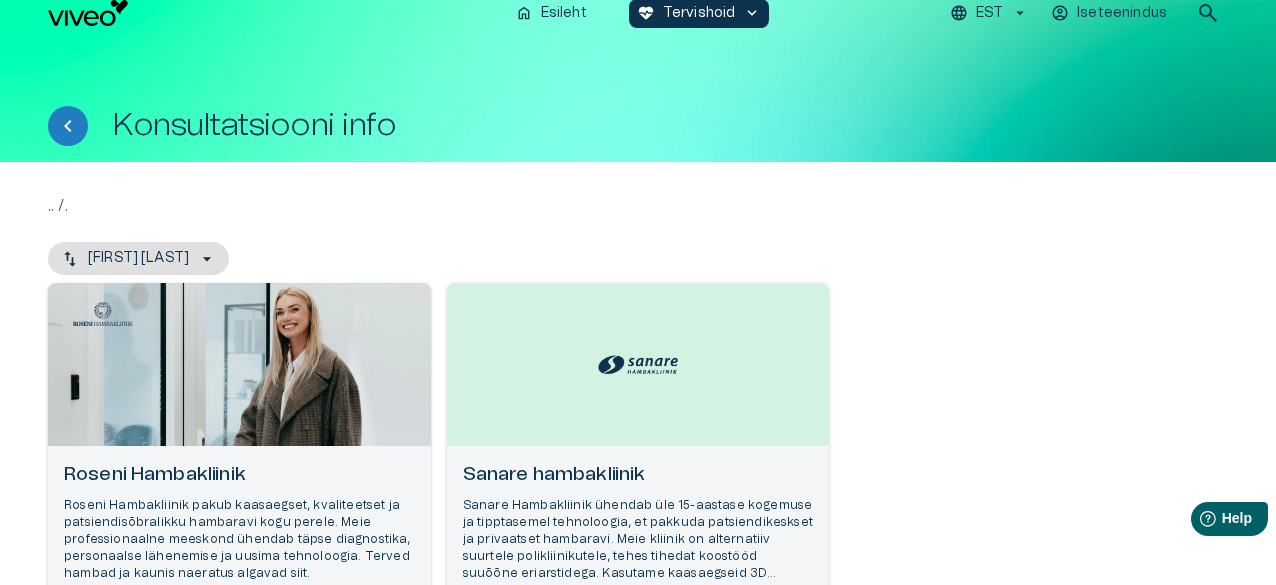 scroll, scrollTop: 256, scrollLeft: 0, axis: vertical 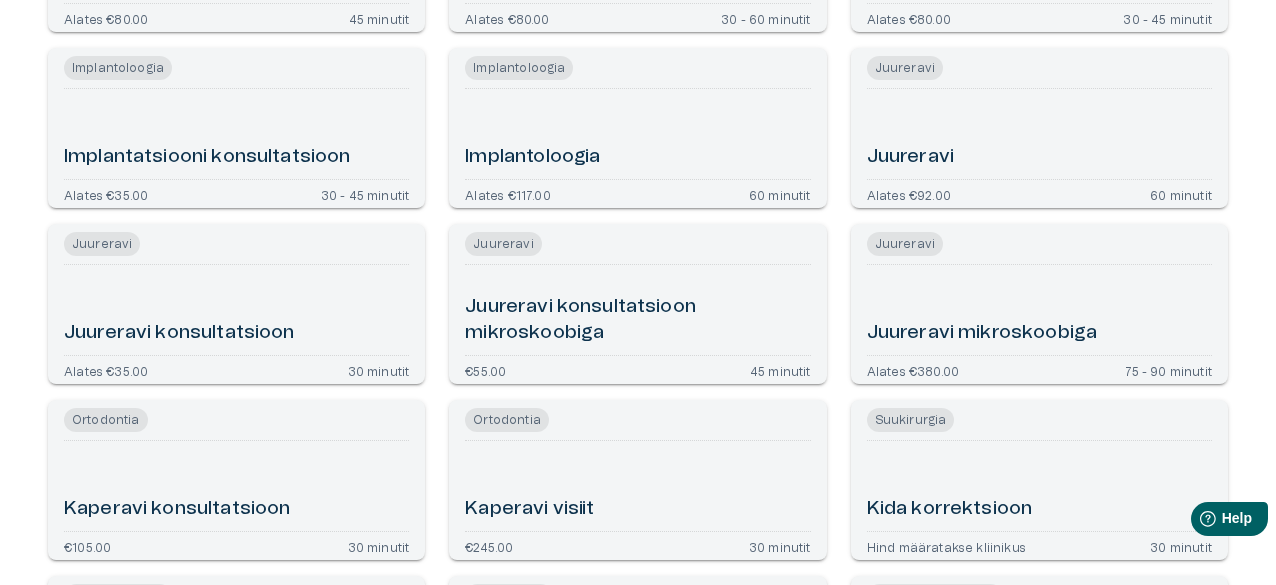 click on "Implantatsiooni konsultatsioon" at bounding box center [207, 157] 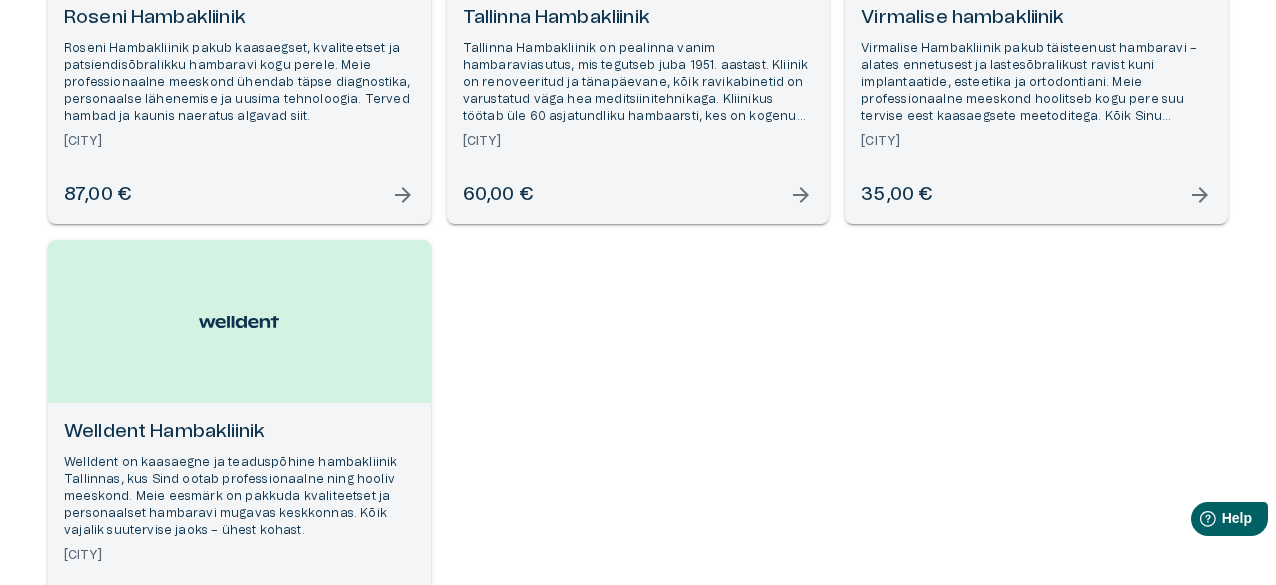 scroll, scrollTop: 1498, scrollLeft: 0, axis: vertical 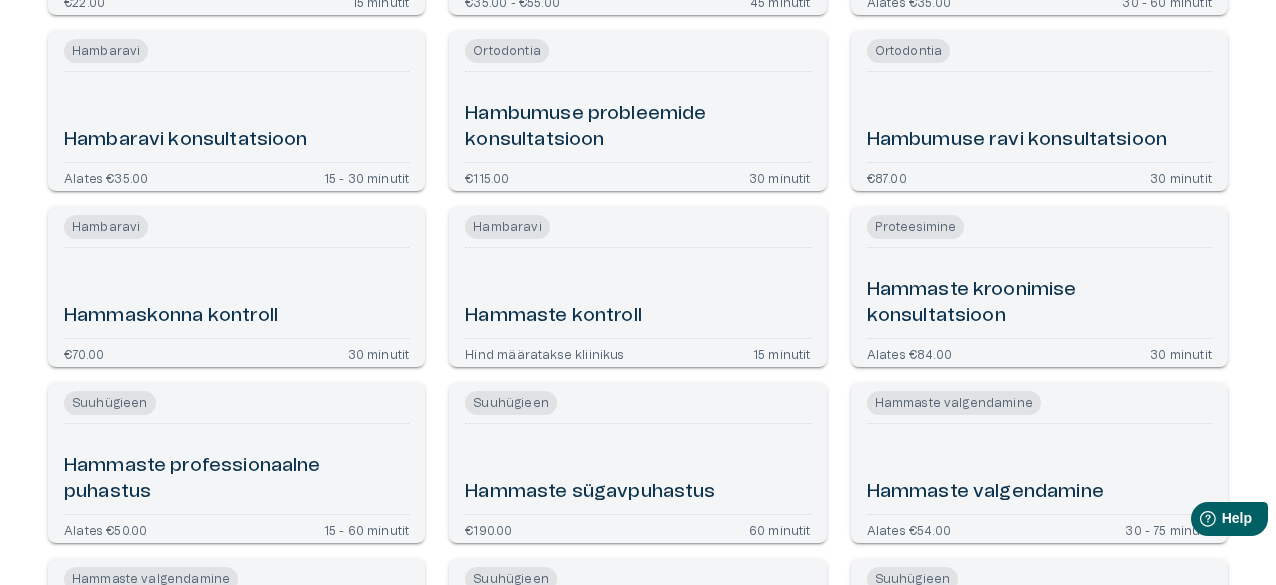 click on "Hammaste kroonimise konsultatsioon" at bounding box center [1039, 303] 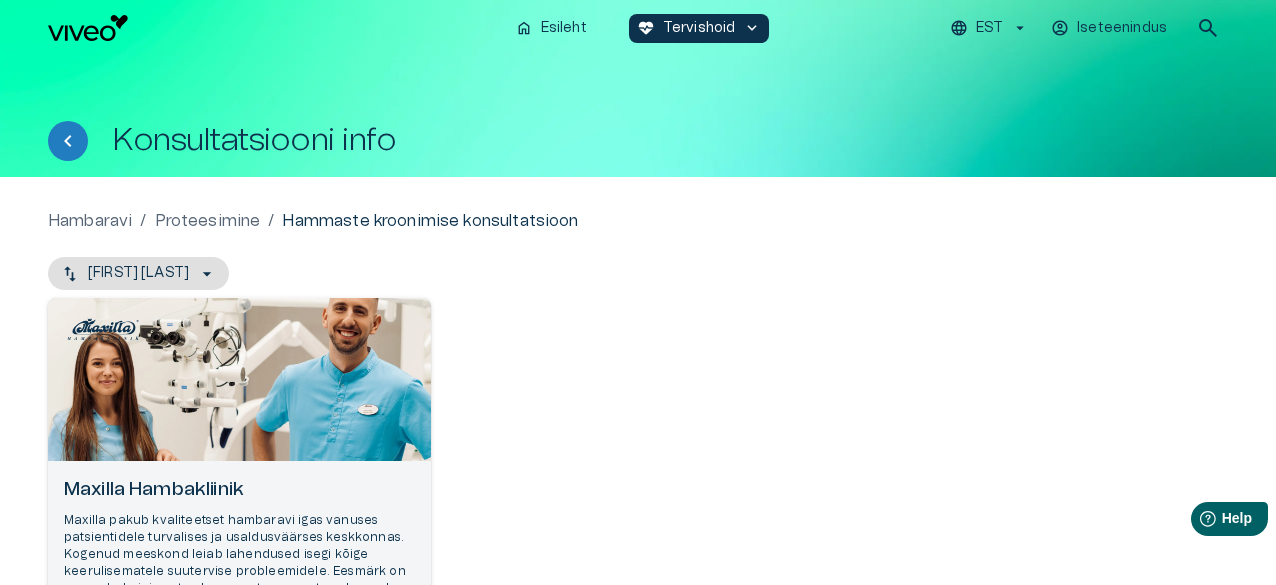 scroll, scrollTop: 256, scrollLeft: 0, axis: vertical 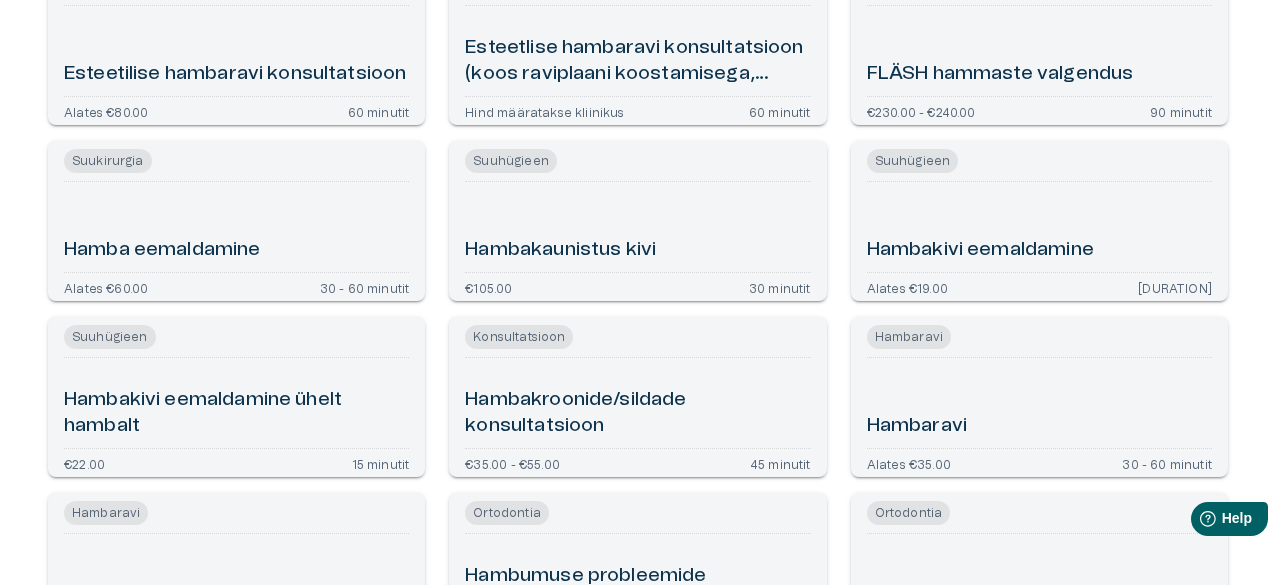click on "Hambakroonide/sildade konsultatsioon" at bounding box center (637, 413) 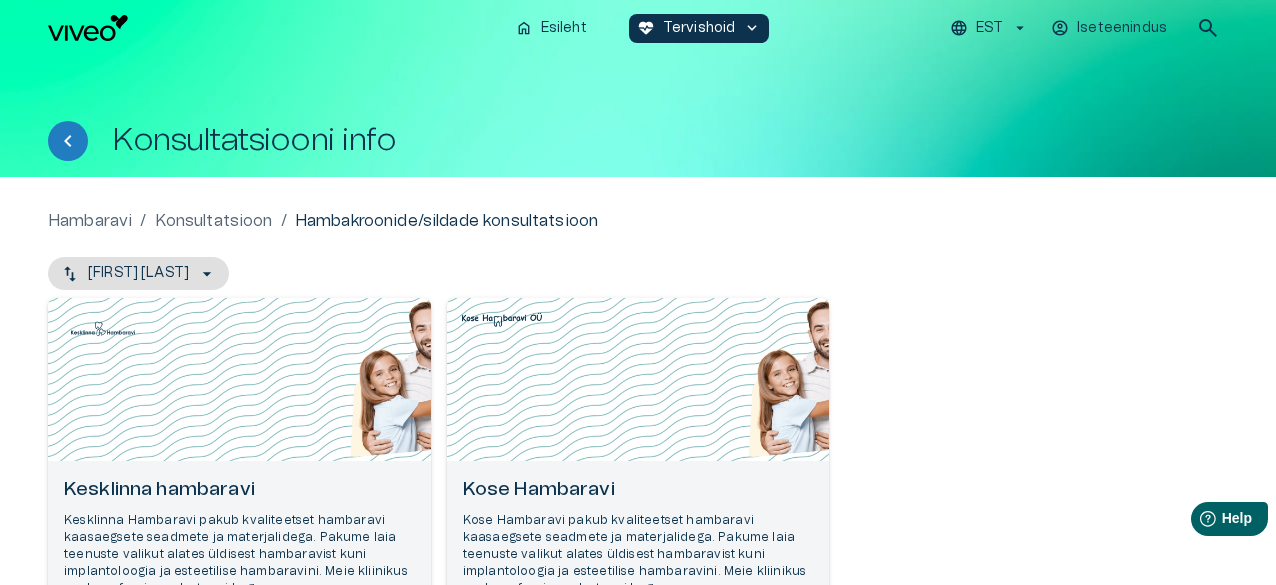 scroll, scrollTop: 256, scrollLeft: 0, axis: vertical 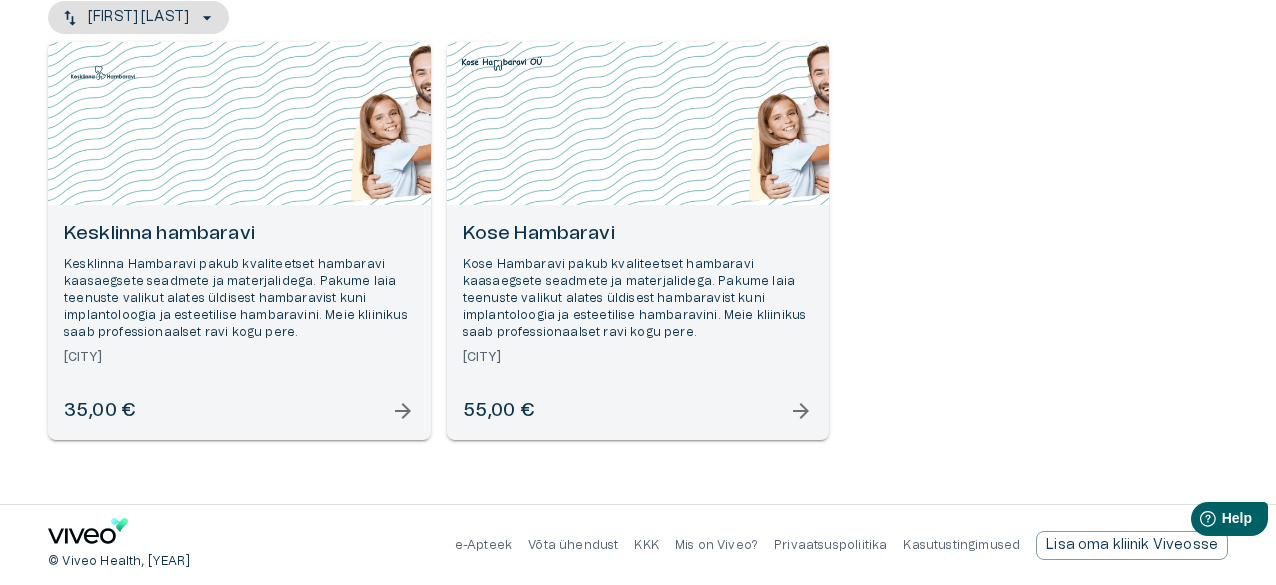 click on "arrow_forward" at bounding box center (403, 411) 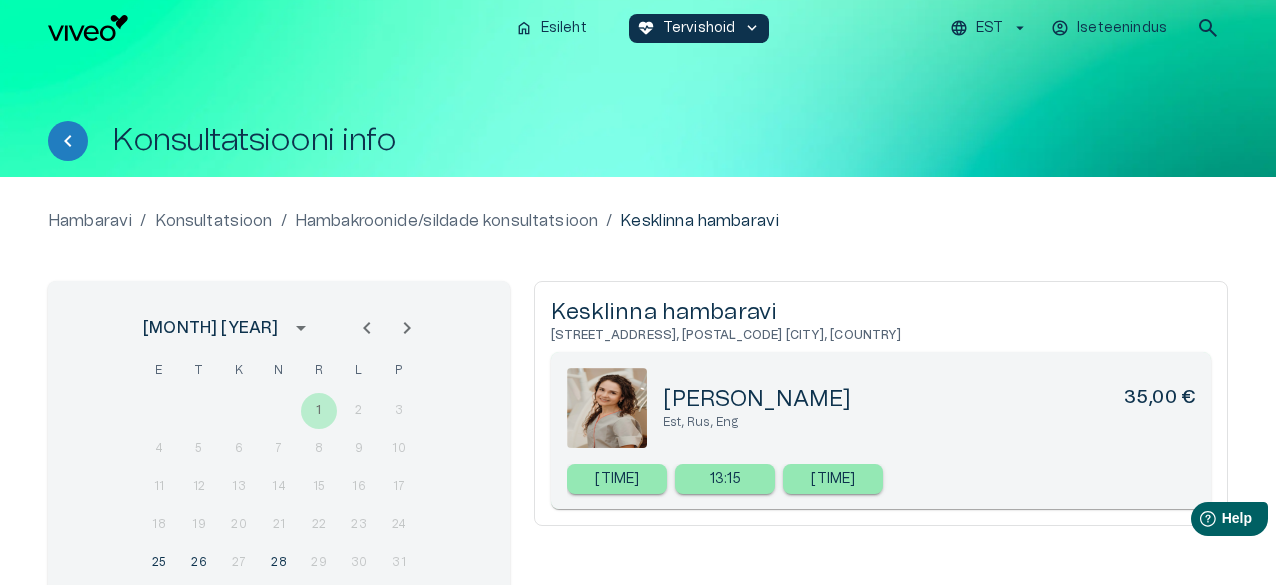 scroll, scrollTop: 100, scrollLeft: 0, axis: vertical 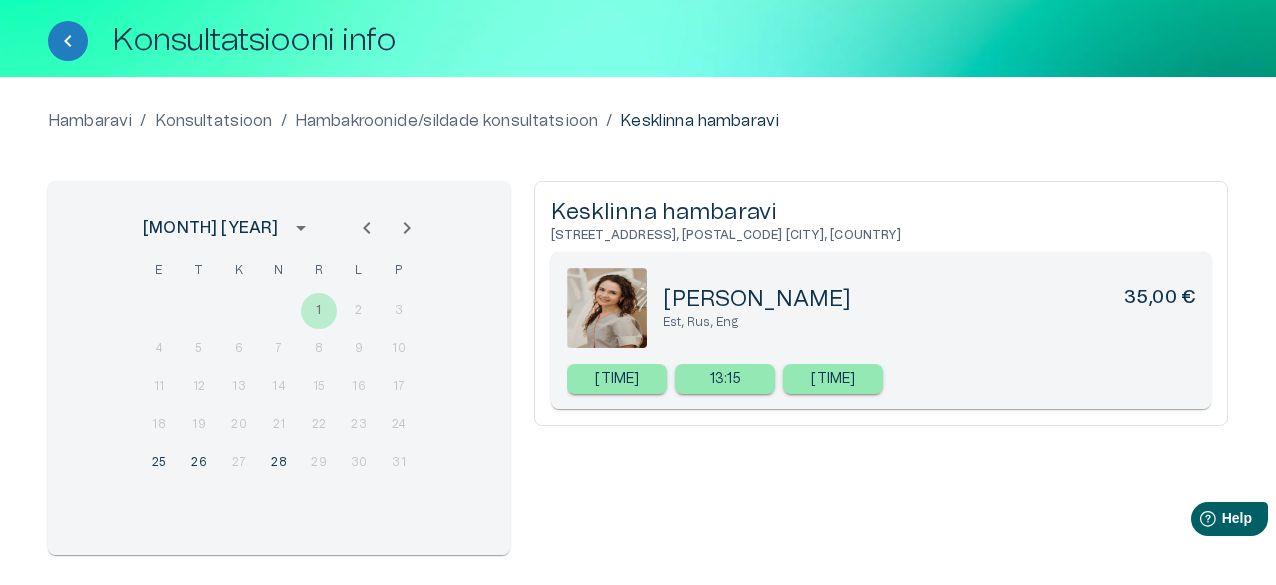 click at bounding box center [607, 308] 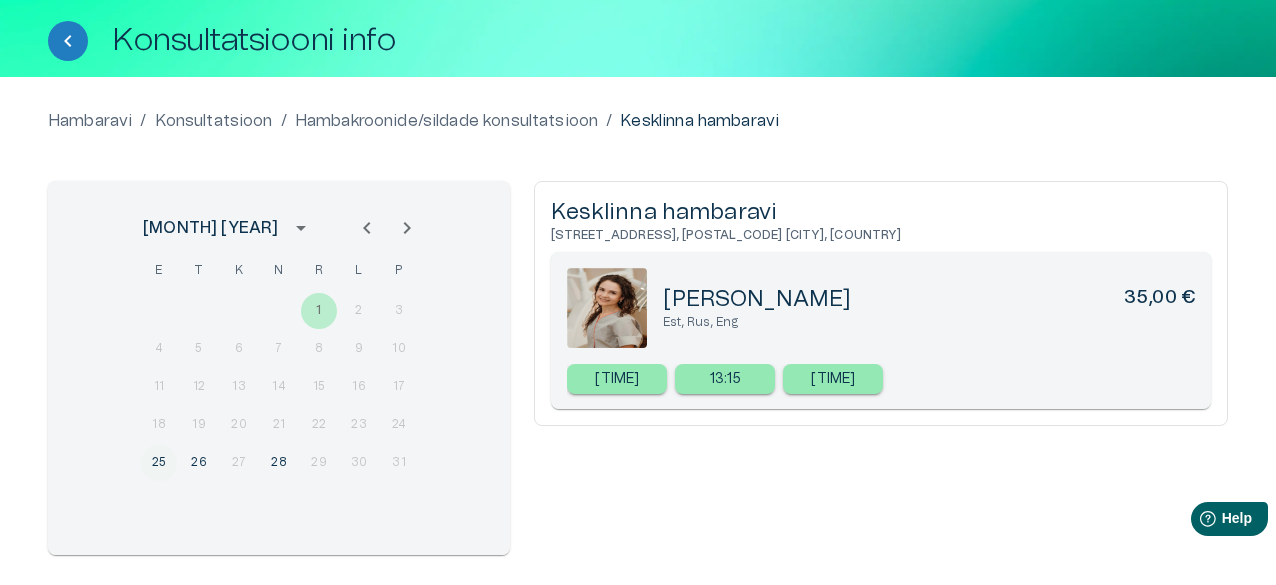 click on "25" at bounding box center [159, 349] 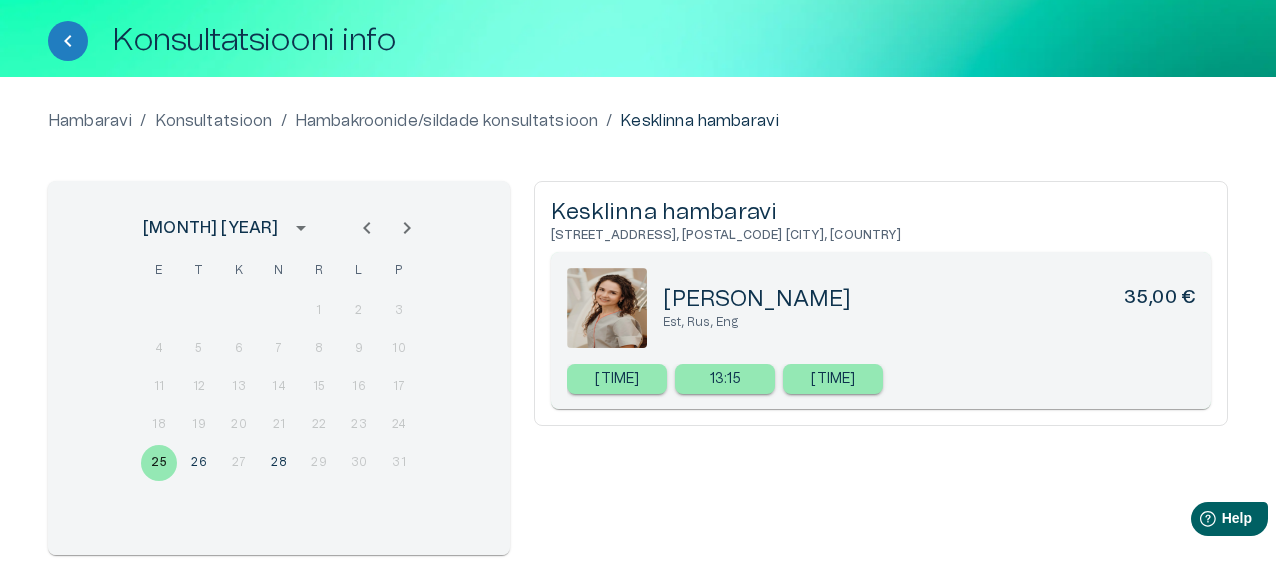 scroll, scrollTop: 256, scrollLeft: 0, axis: vertical 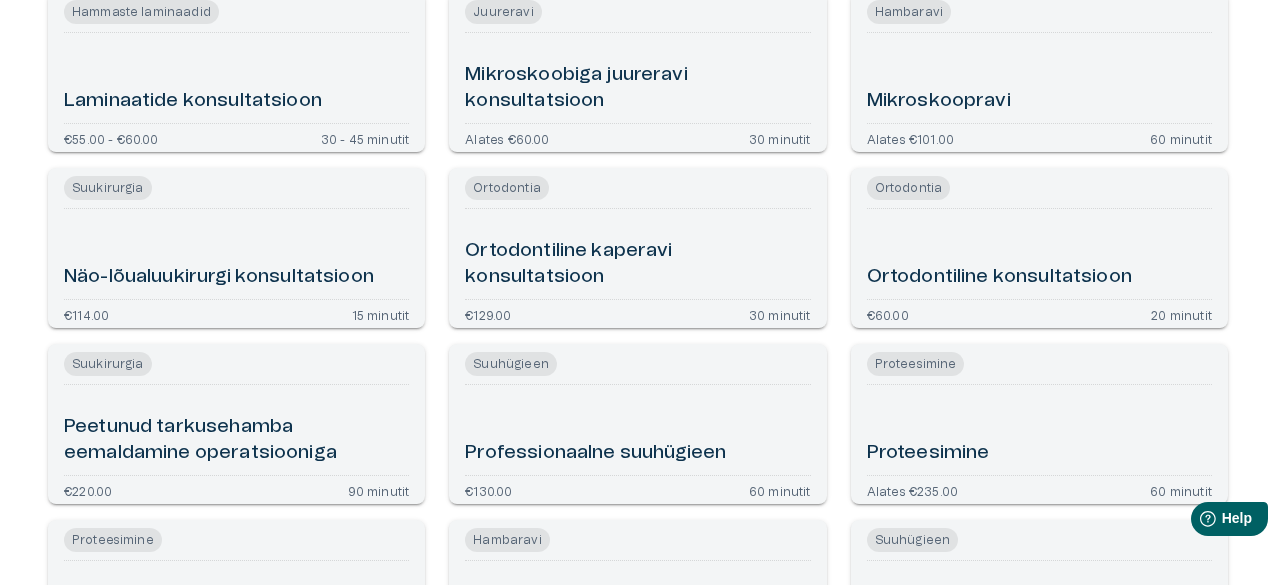 click on "Proteesimine" at bounding box center [928, 453] 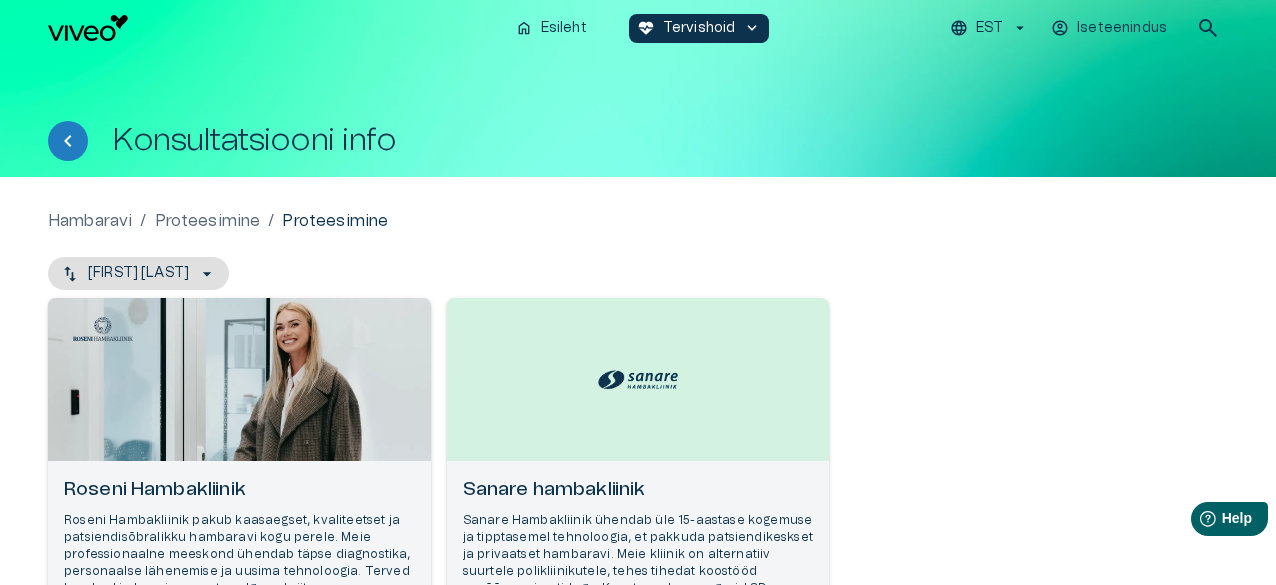 scroll, scrollTop: 200, scrollLeft: 0, axis: vertical 